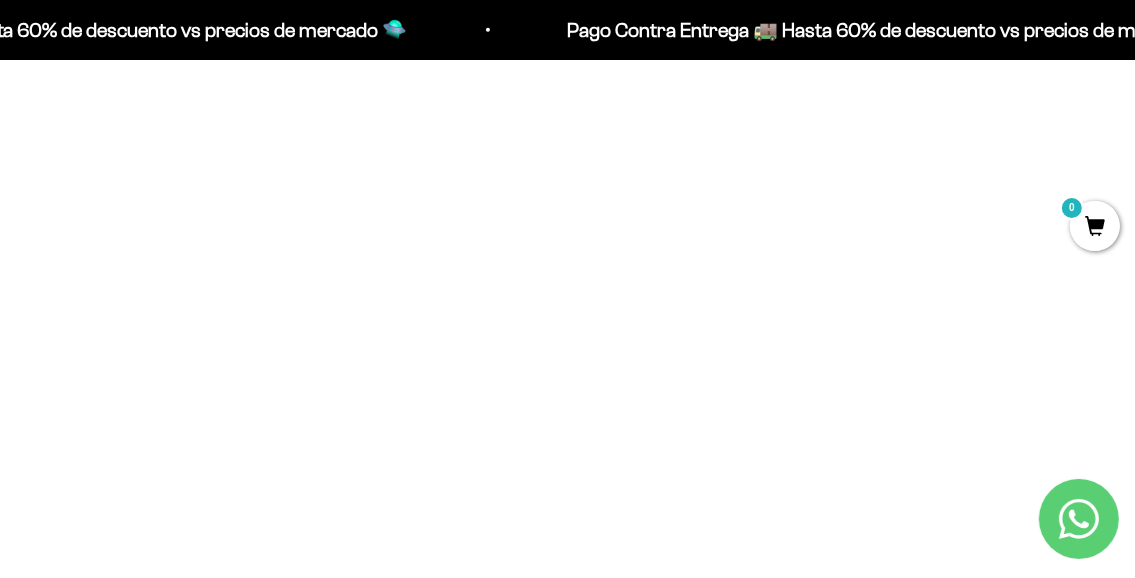 scroll, scrollTop: 739, scrollLeft: 0, axis: vertical 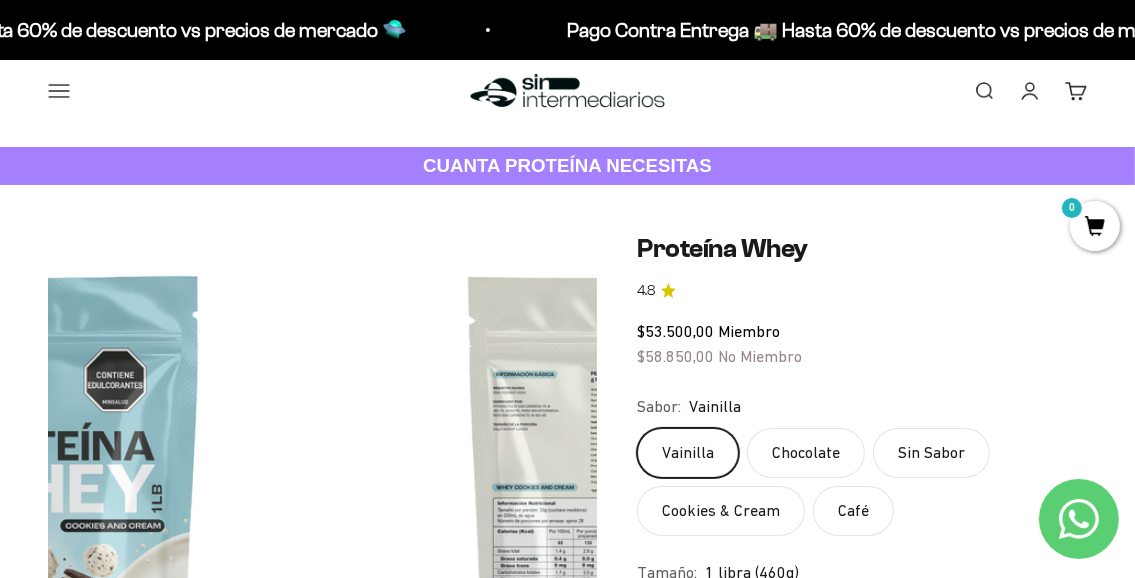 click at bounding box center [1200, 839] 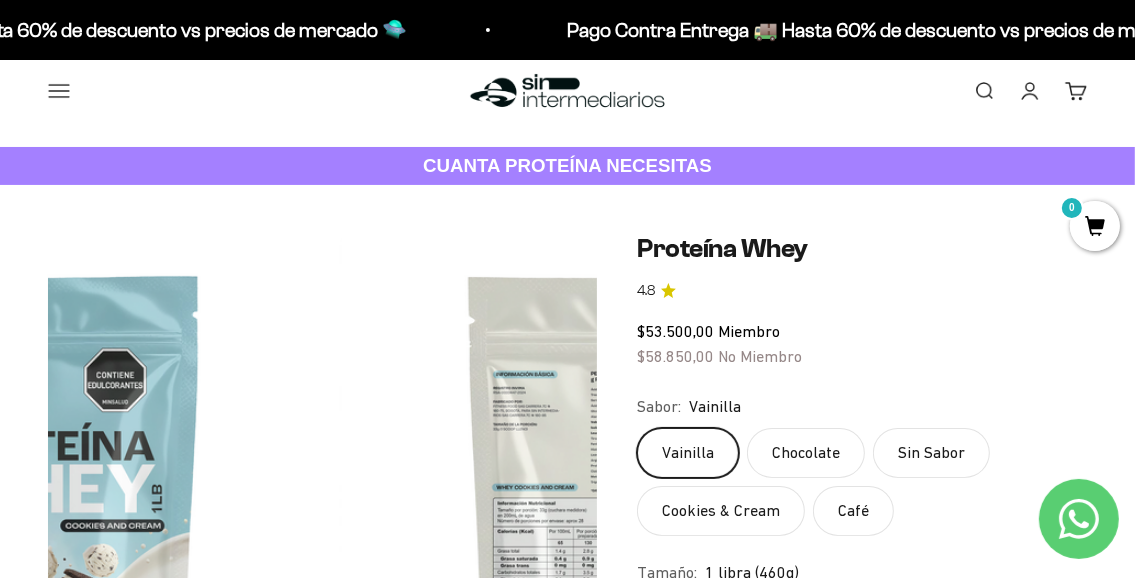 scroll, scrollTop: 757, scrollLeft: 0, axis: vertical 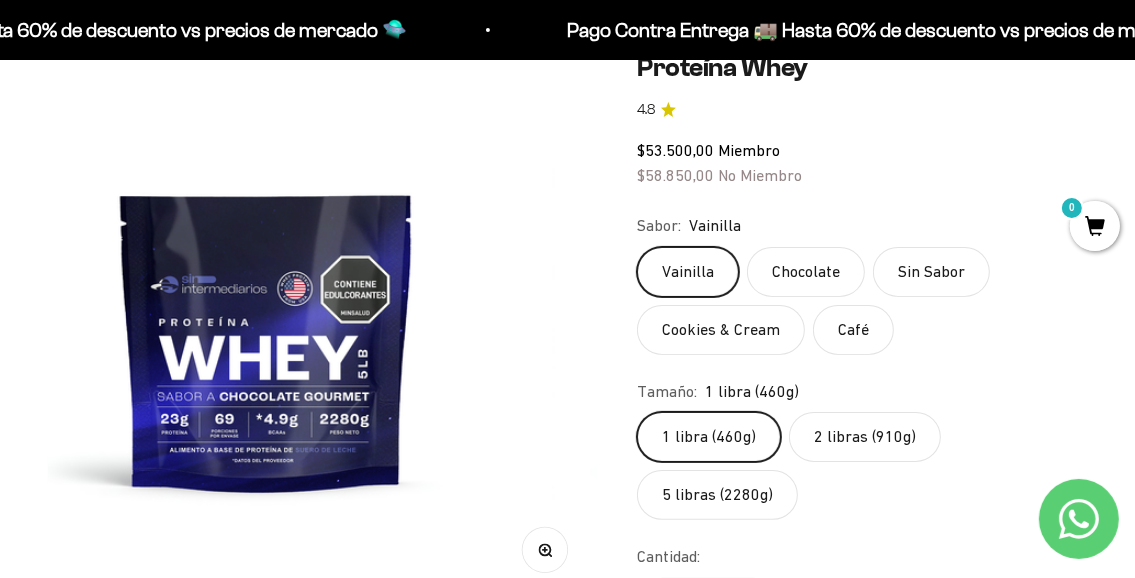 click on "5 libras (2280g)" 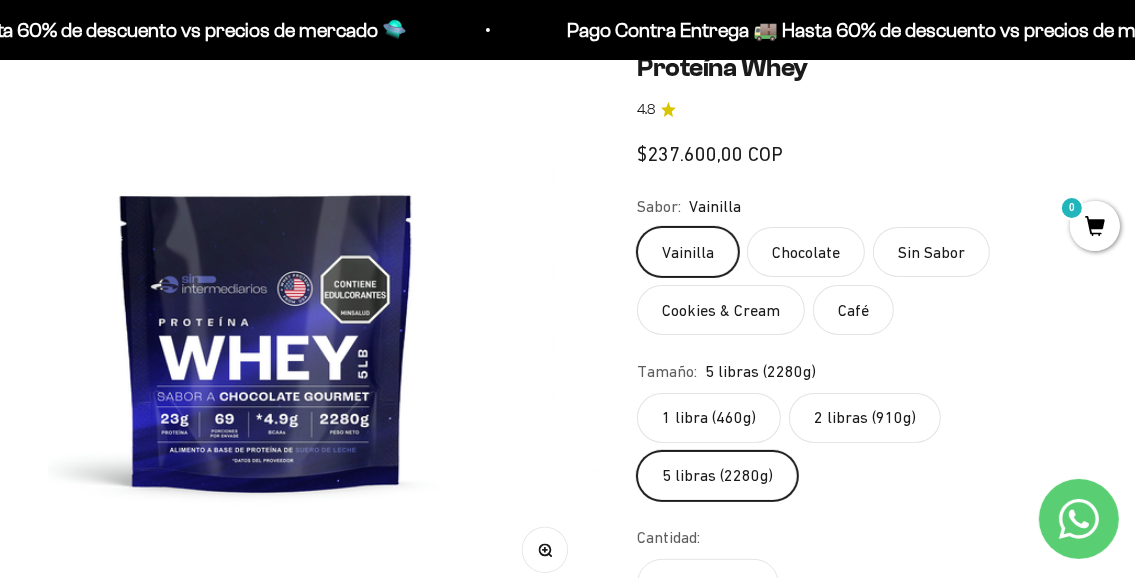 scroll, scrollTop: 357, scrollLeft: 0, axis: vertical 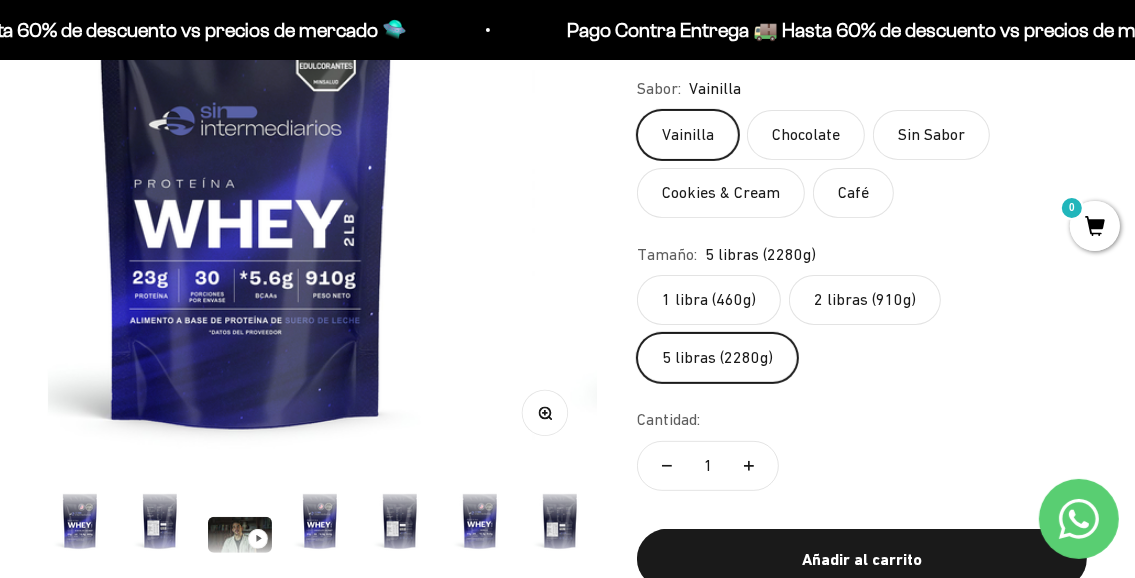 click on "1 libra (460g)" 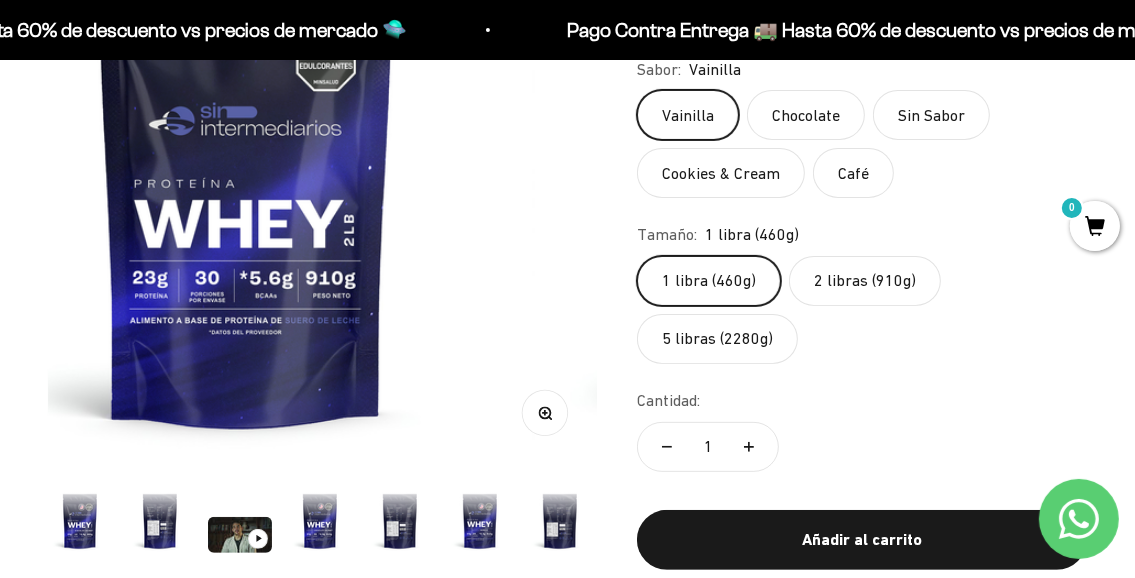 scroll, scrollTop: 962, scrollLeft: 0, axis: vertical 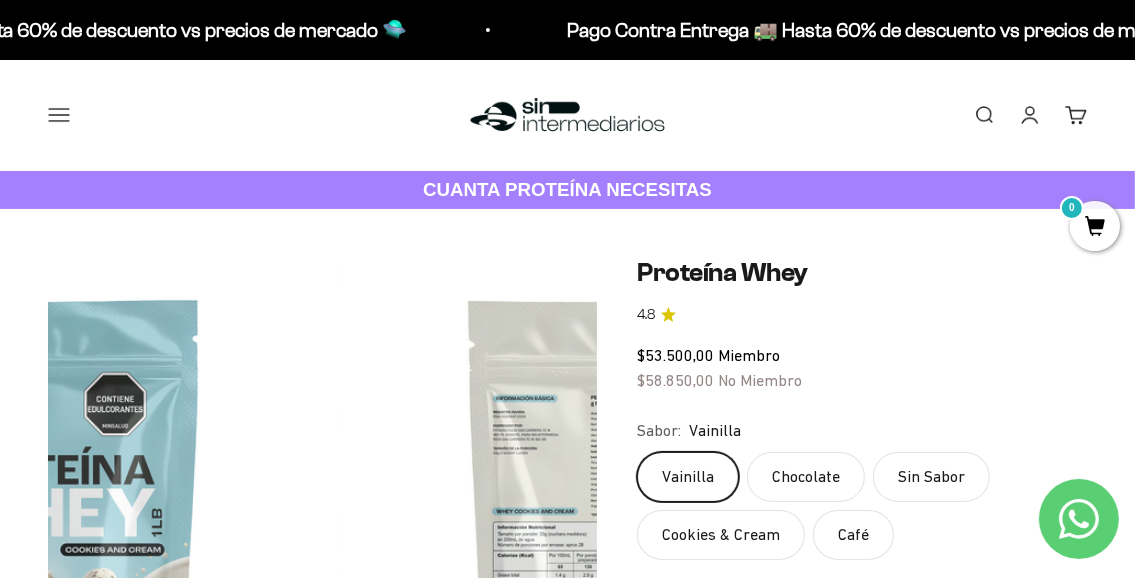 click at bounding box center [1200, 863] 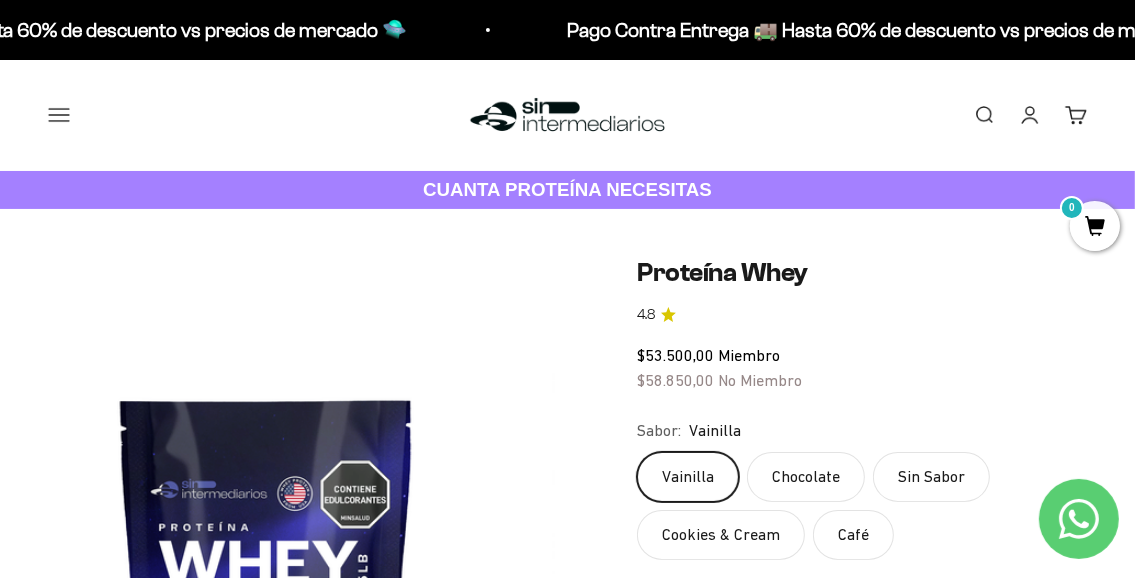 scroll, scrollTop: 105, scrollLeft: 0, axis: vertical 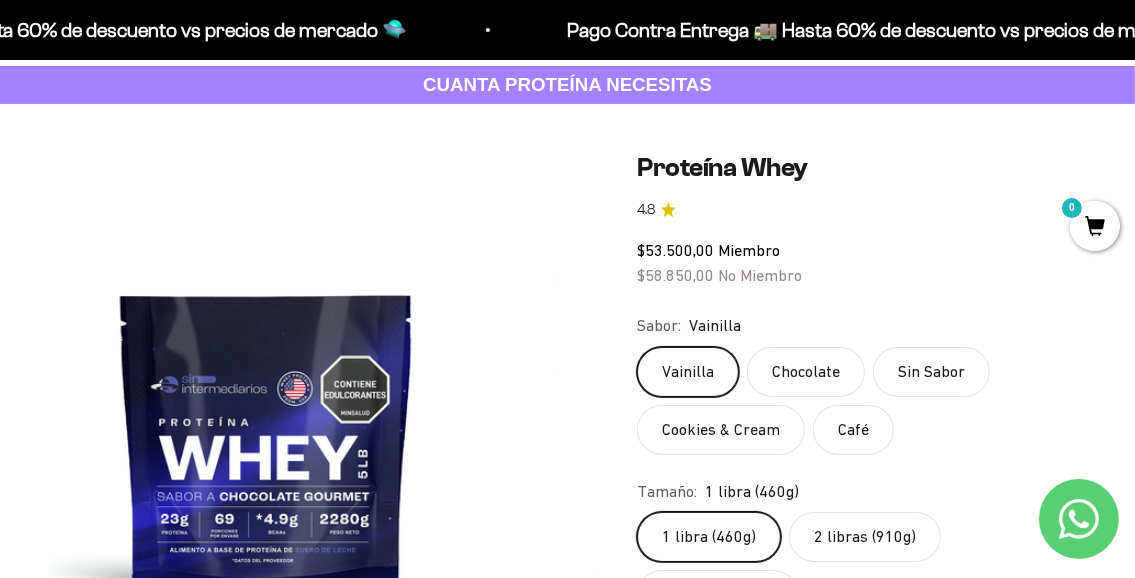 click 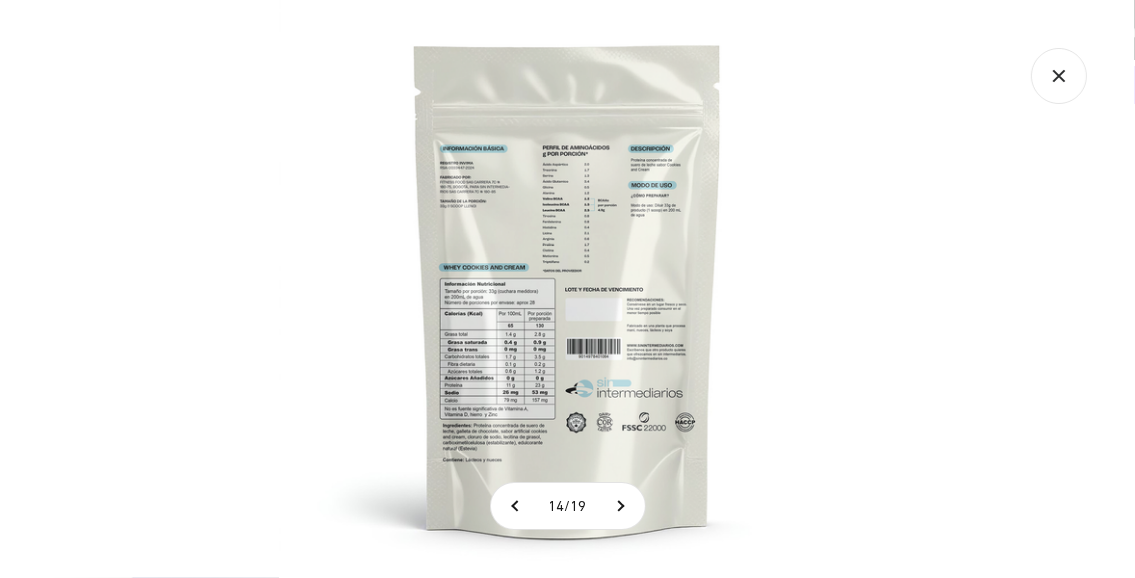 click at bounding box center [568, 289] 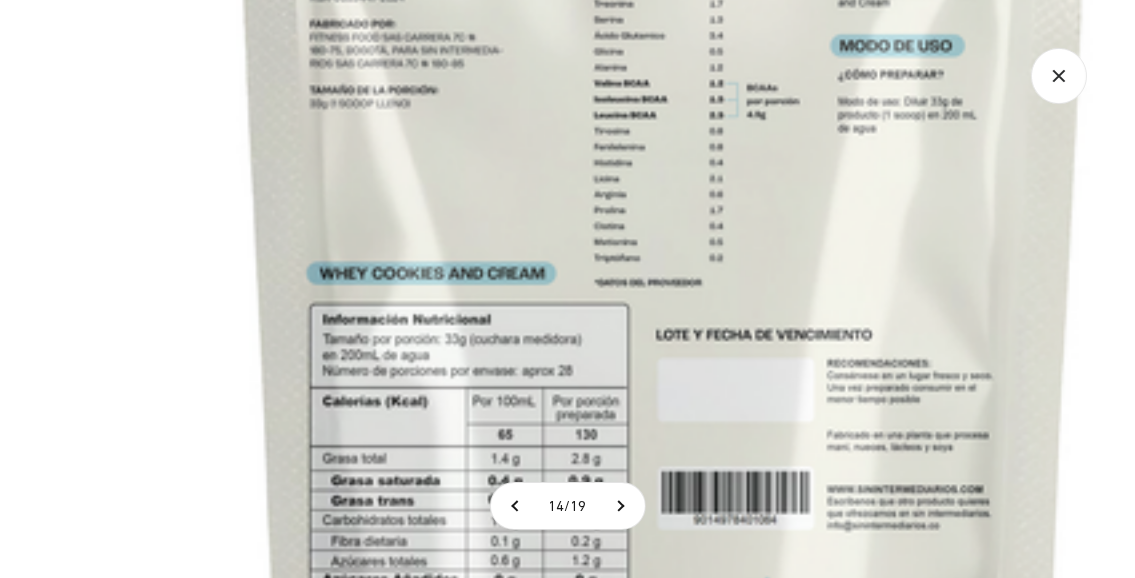 click on "14  /  19" at bounding box center [567, 289] 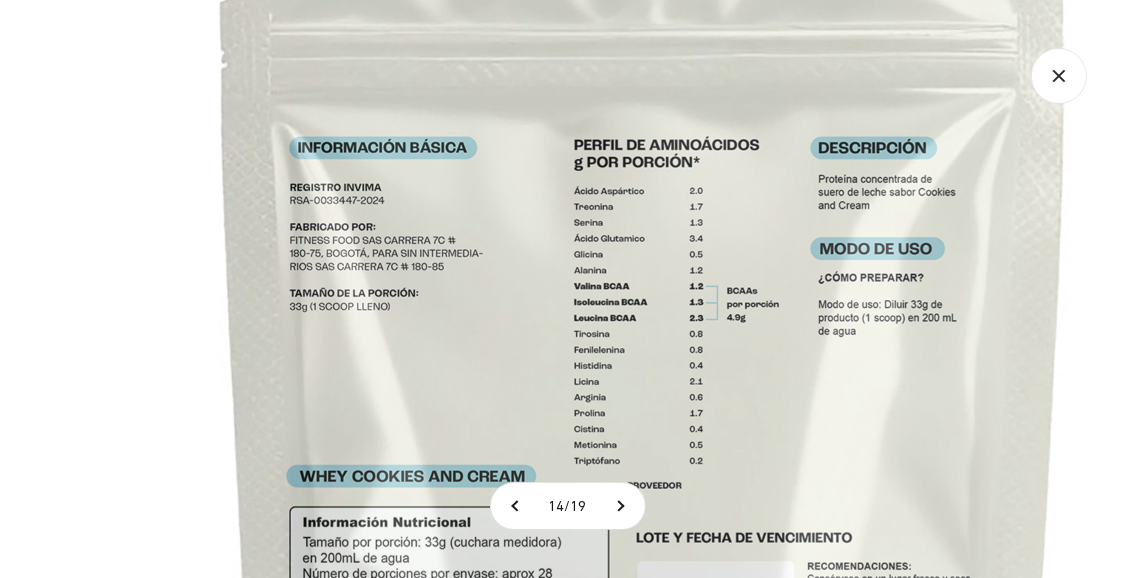 click at bounding box center [644, 536] 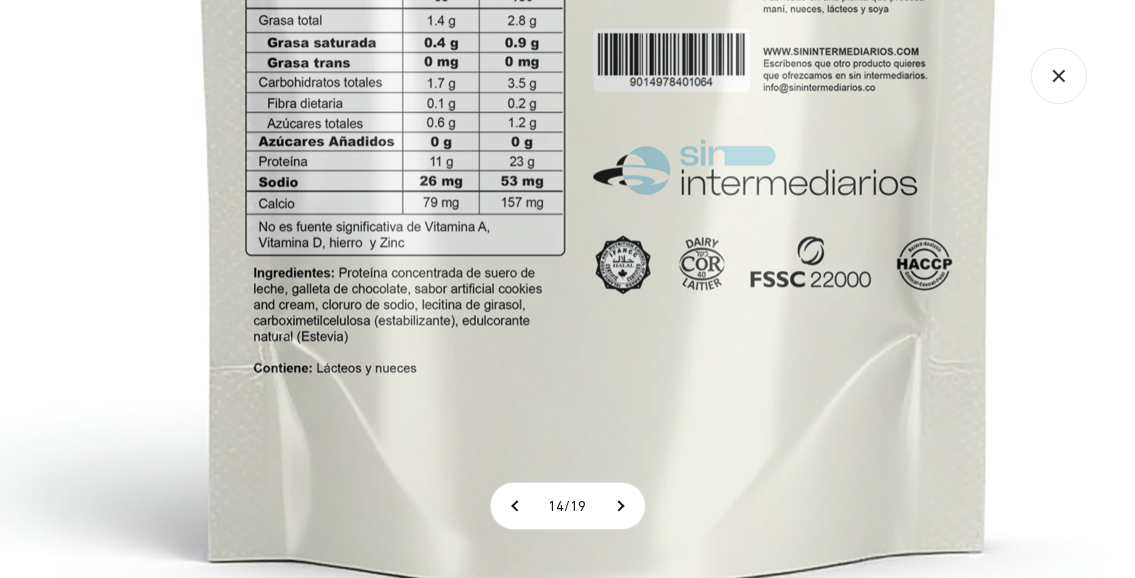 click 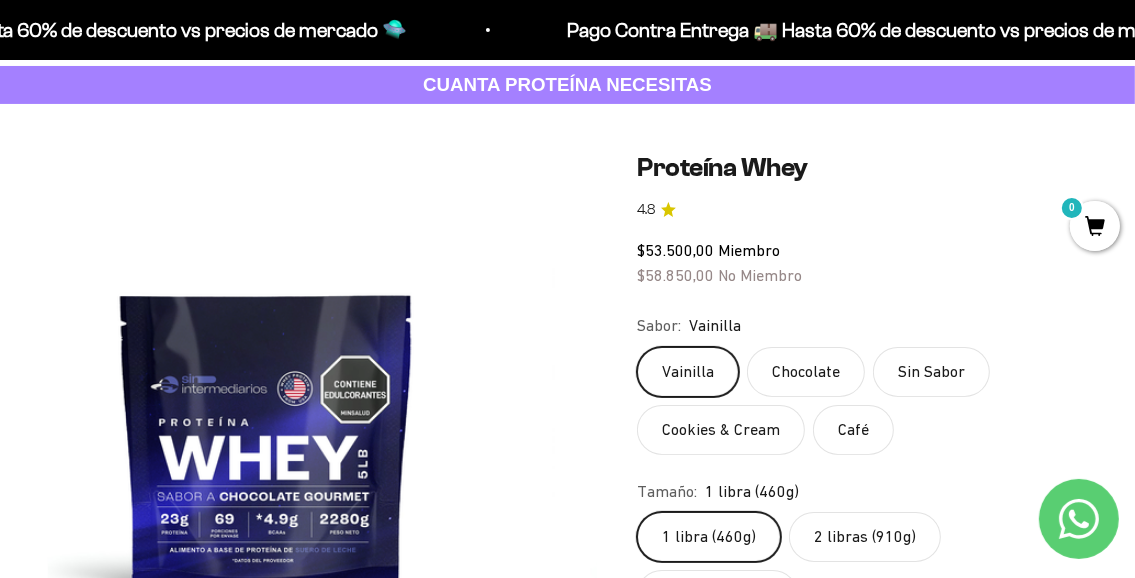 click on "2 libras (910g)" 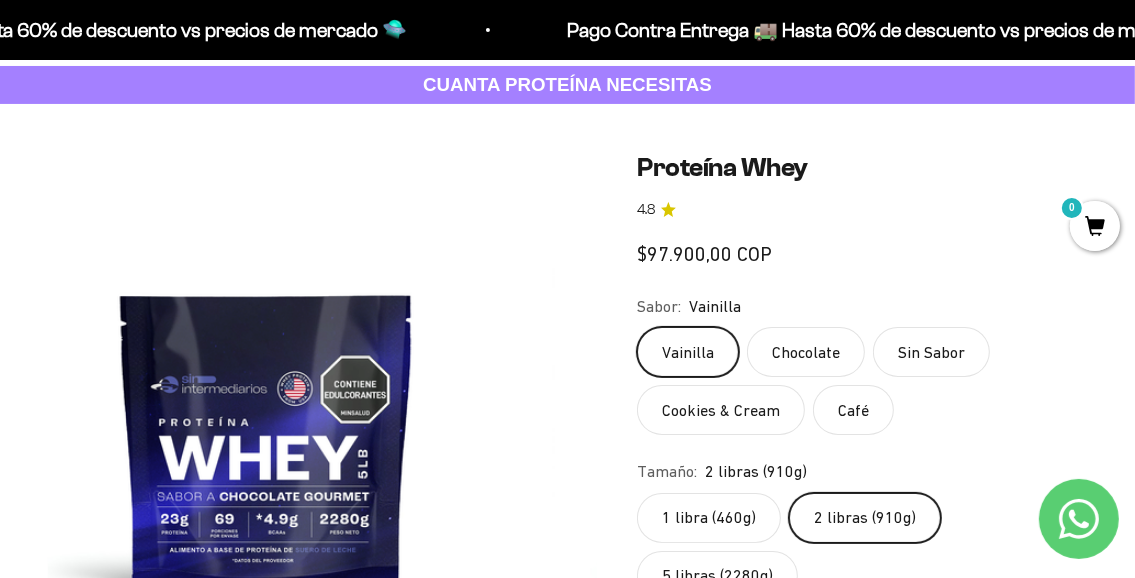 scroll, scrollTop: 37, scrollLeft: 0, axis: vertical 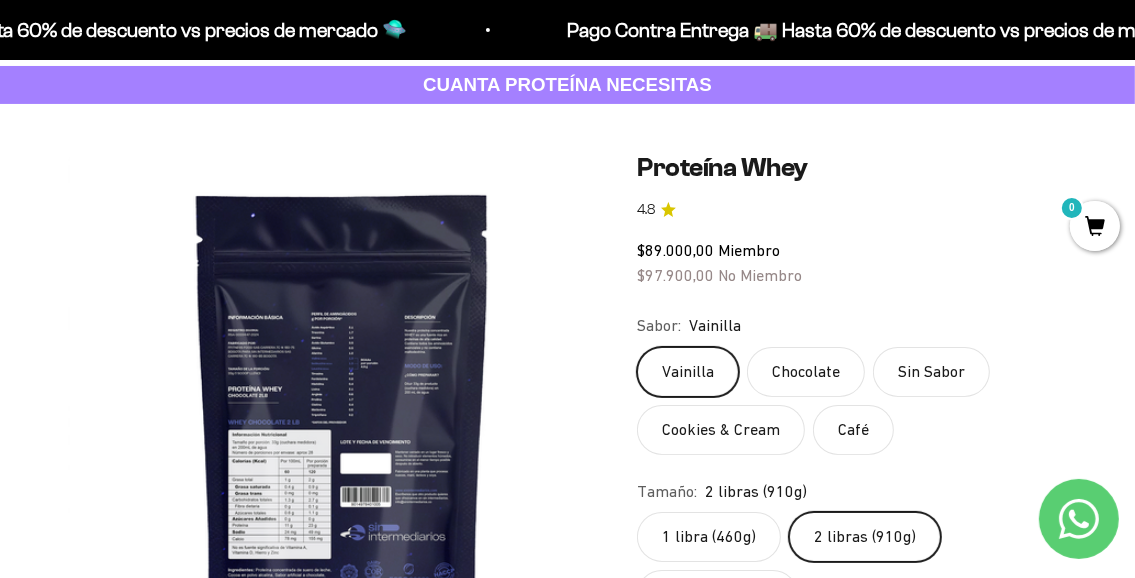 click at bounding box center (400, 758) 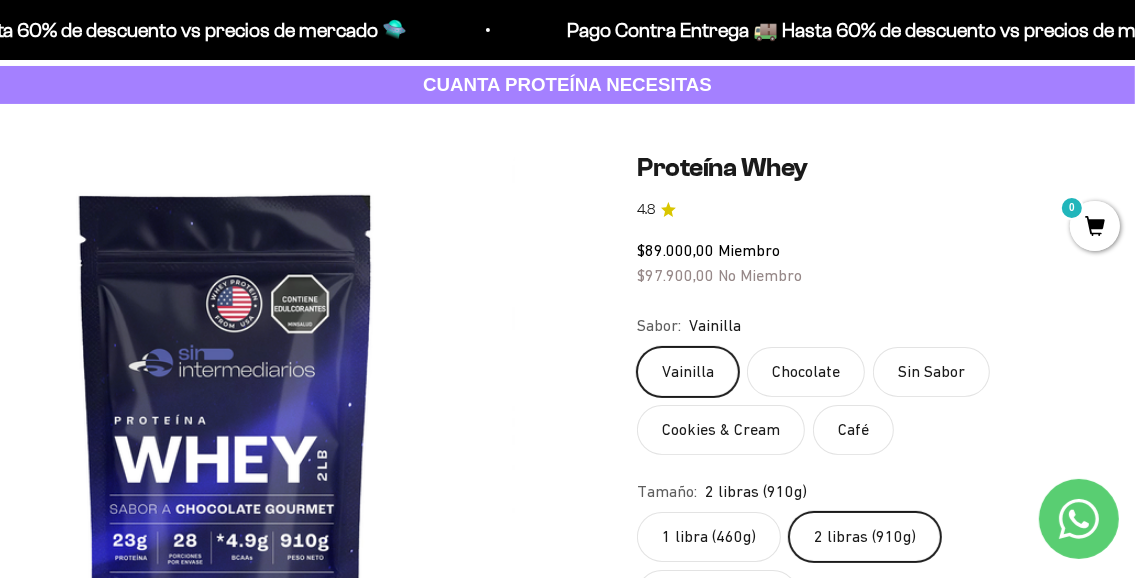 click at bounding box center (787, 426) 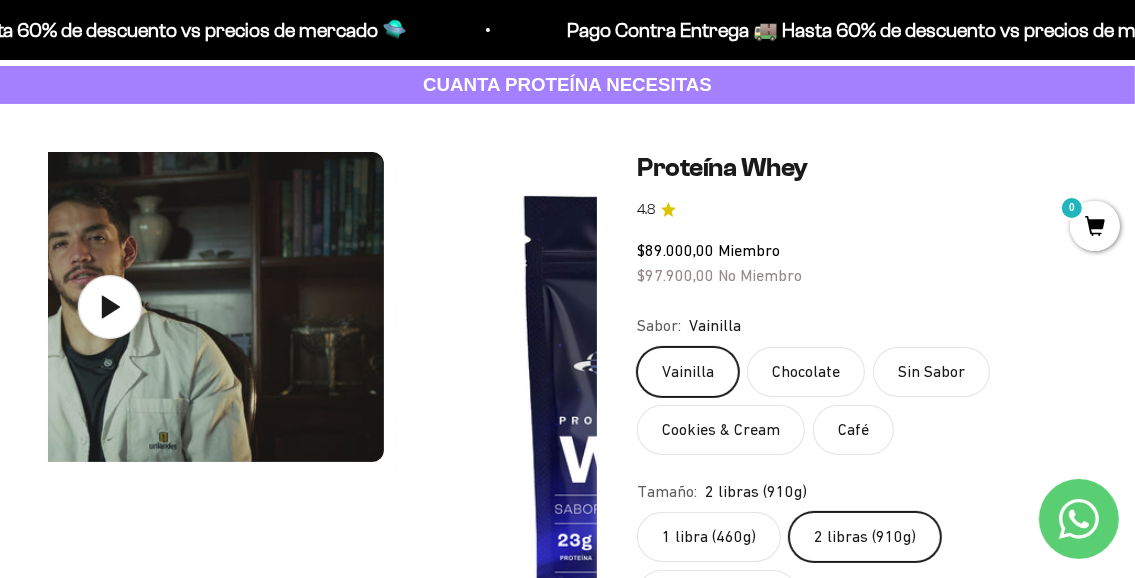 click at bounding box center [400, 758] 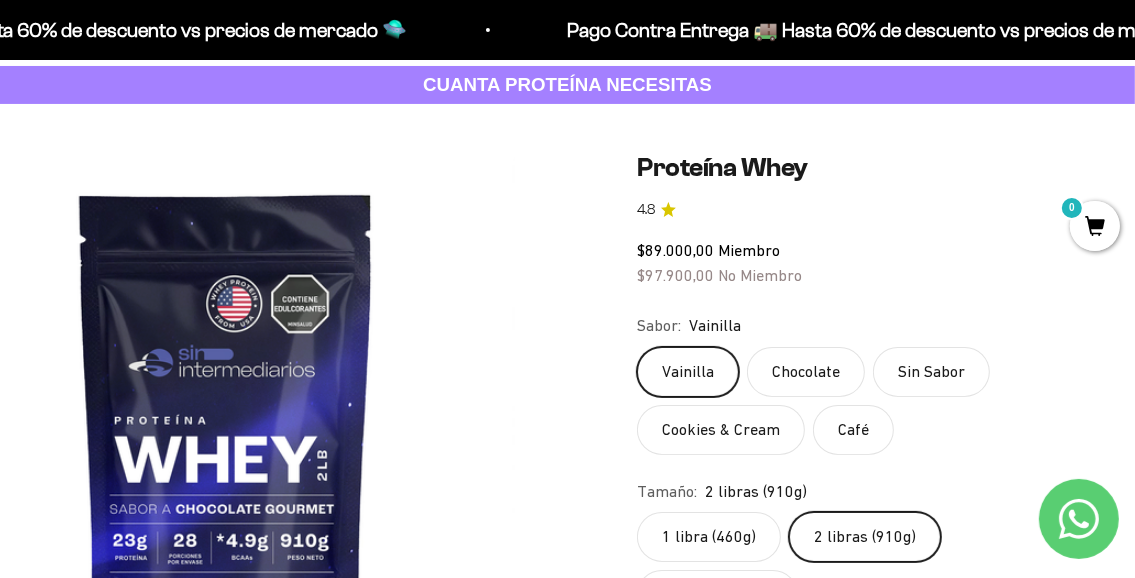 click 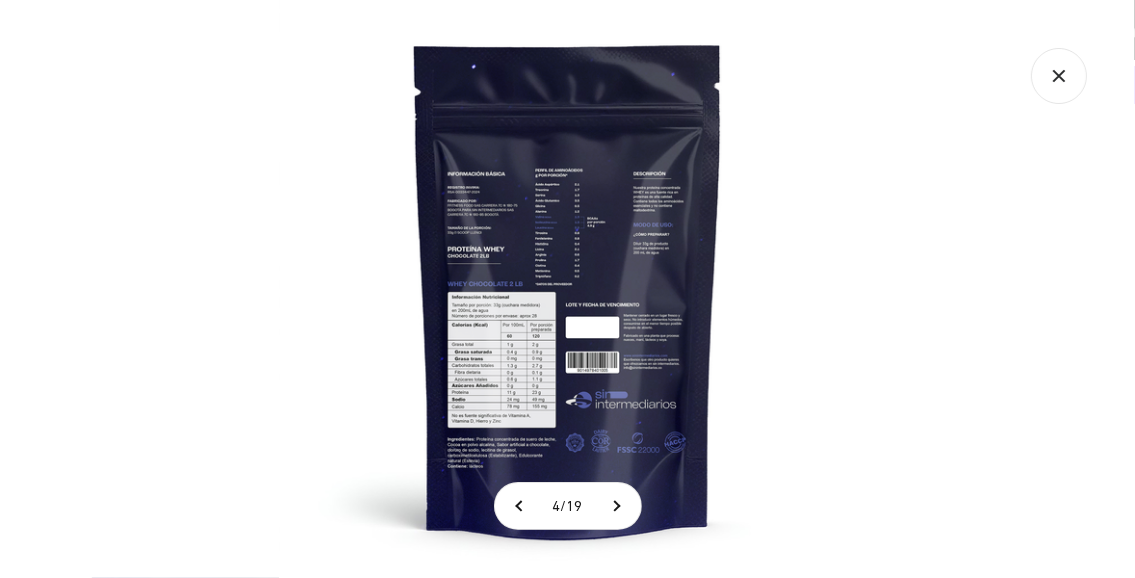 click at bounding box center (568, 289) 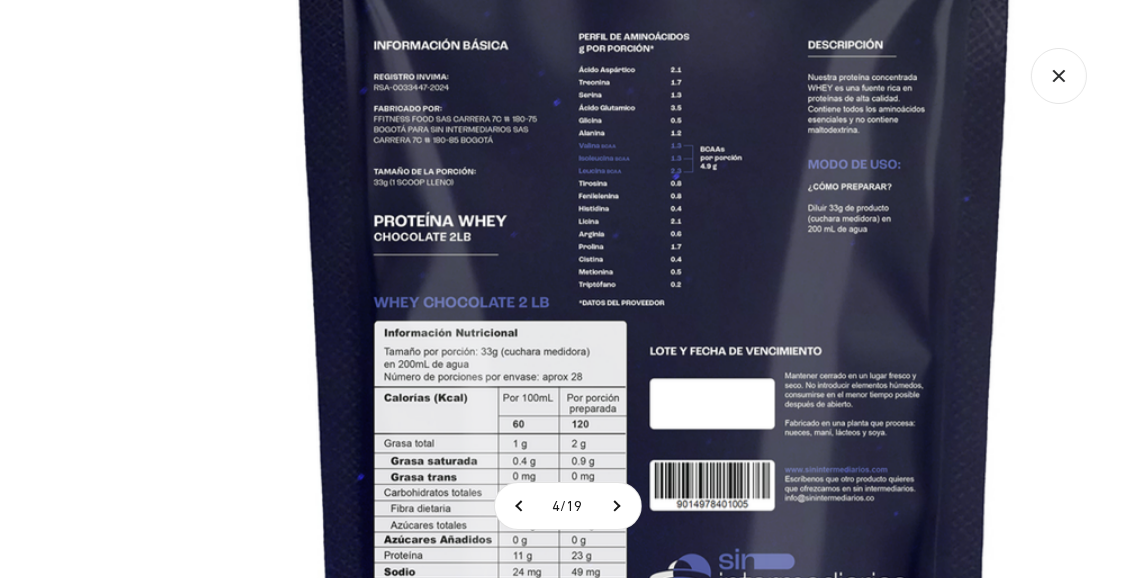 click at bounding box center (655, 314) 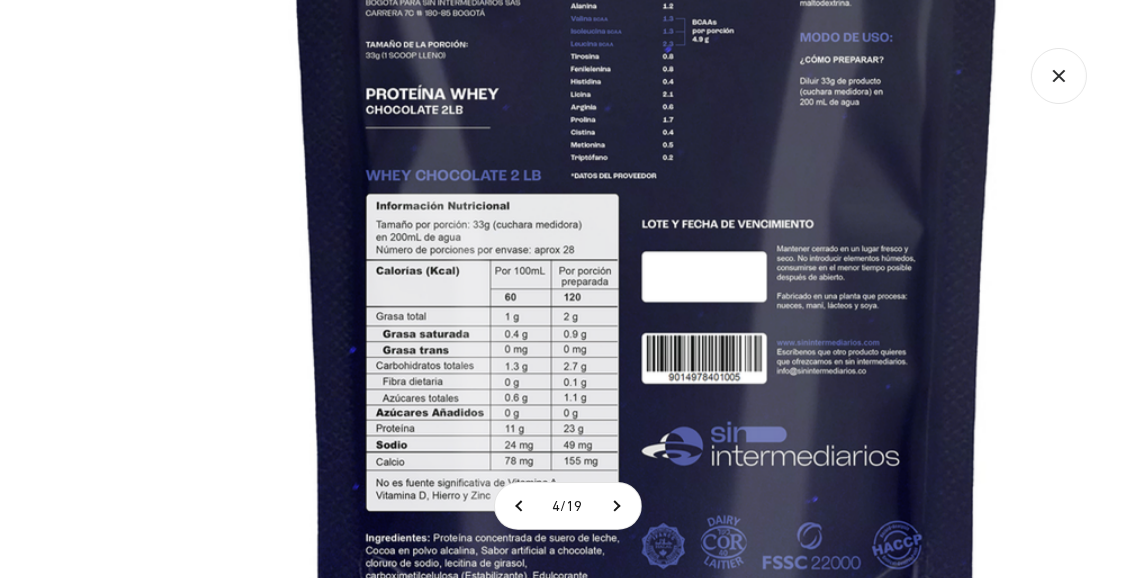 click at bounding box center (647, 187) 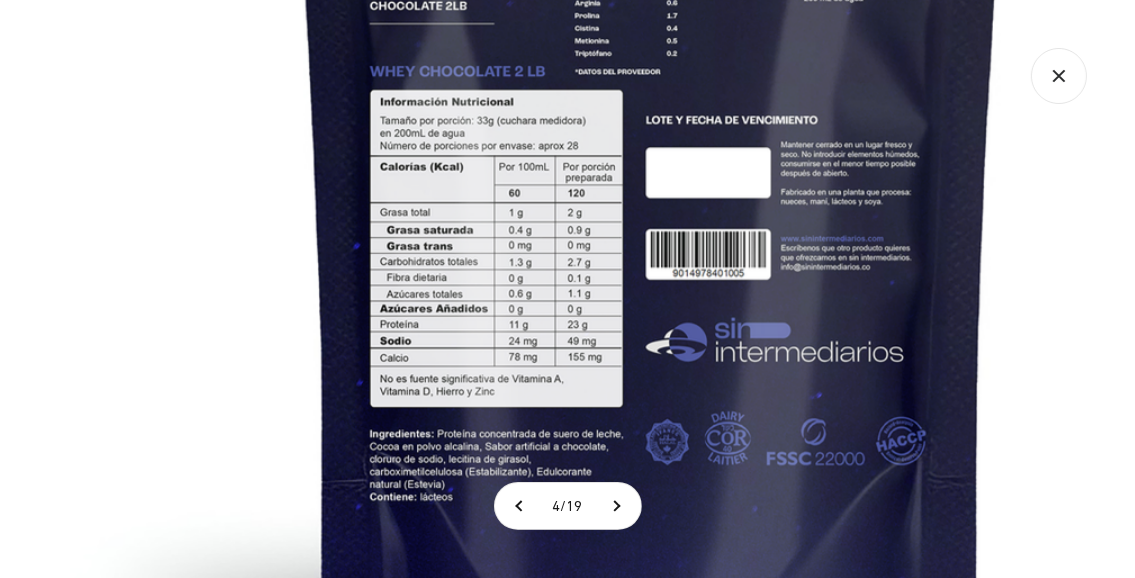 click at bounding box center [651, 83] 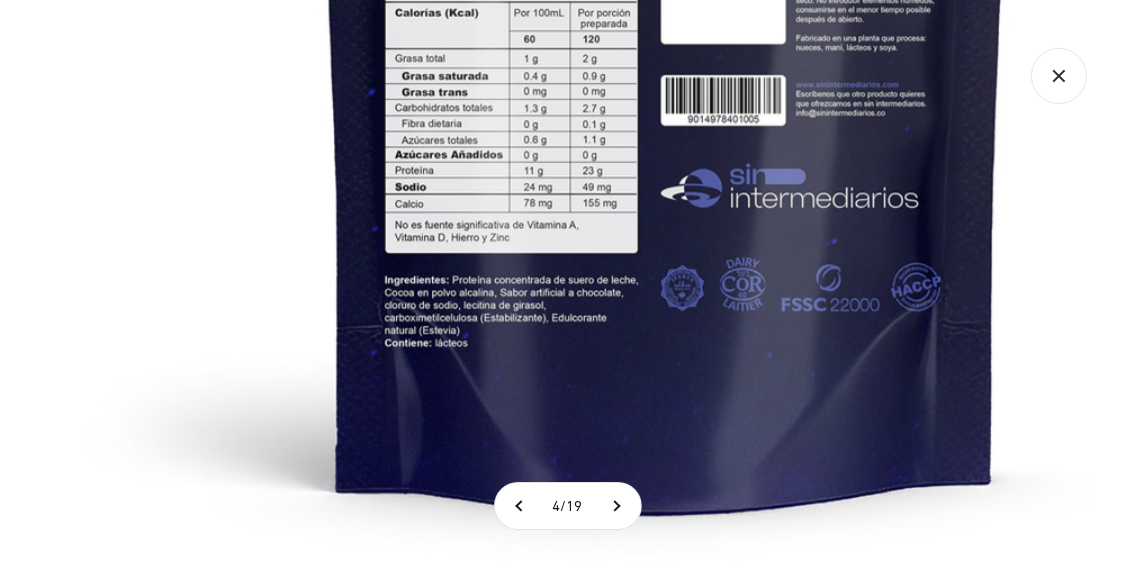 click at bounding box center [666, -71] 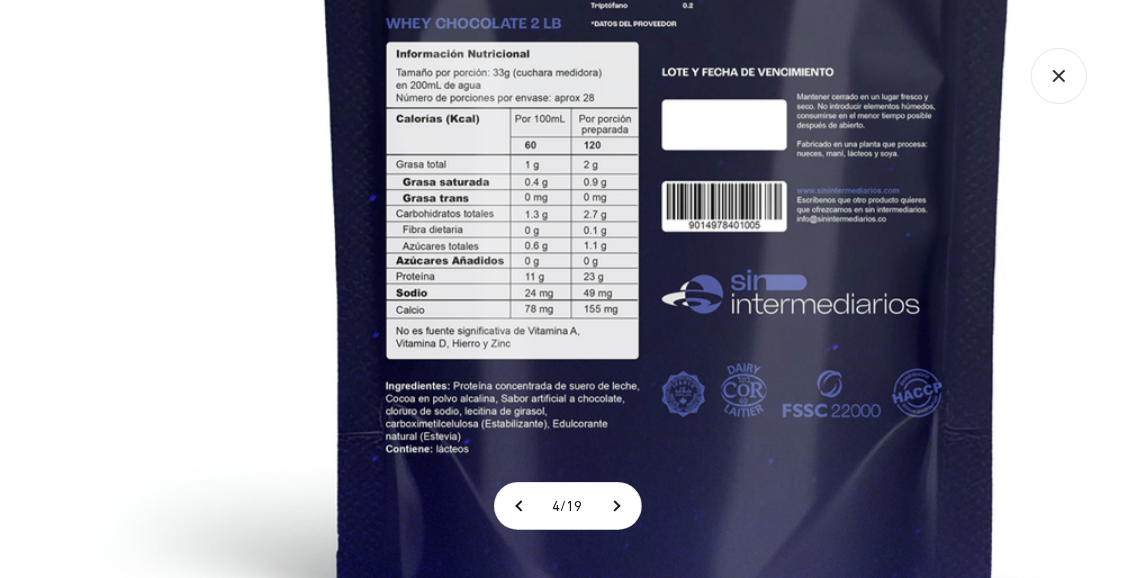 click 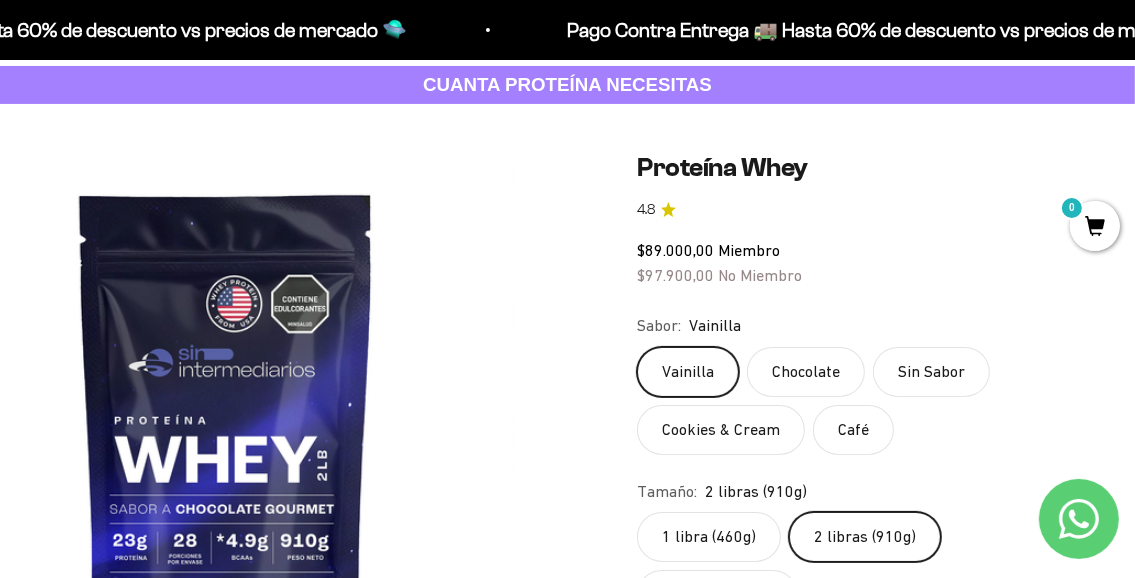 click 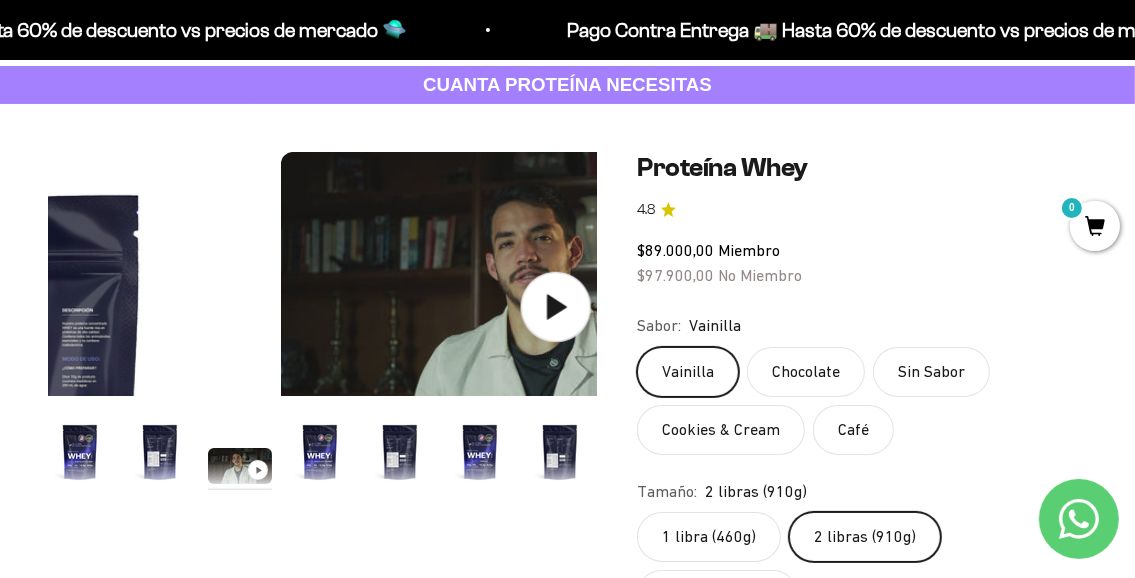 click 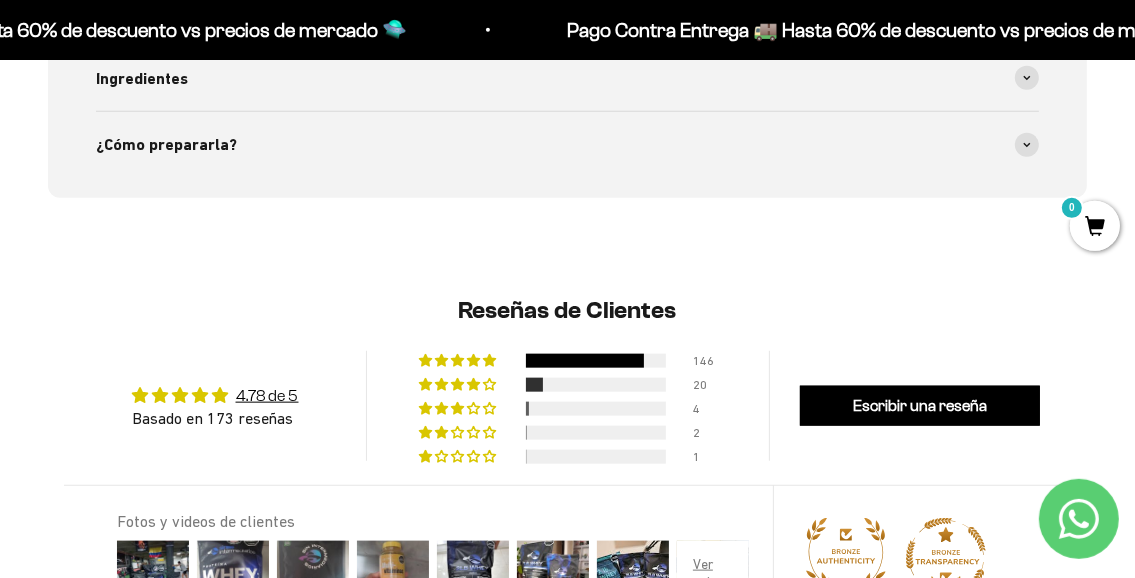 scroll, scrollTop: 1814, scrollLeft: 0, axis: vertical 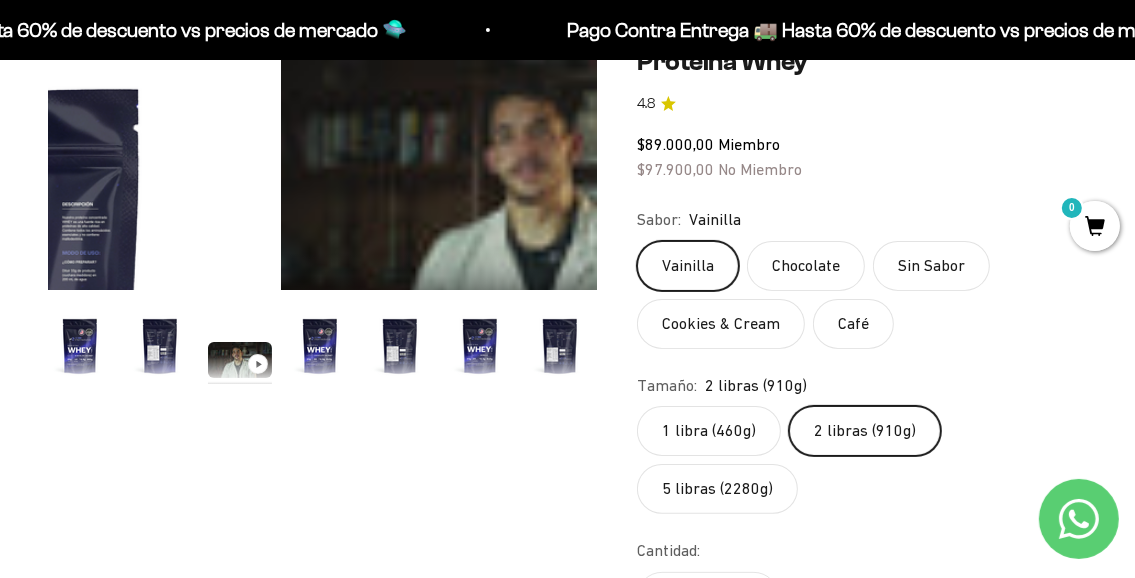 click on "5 libras (2280g)" 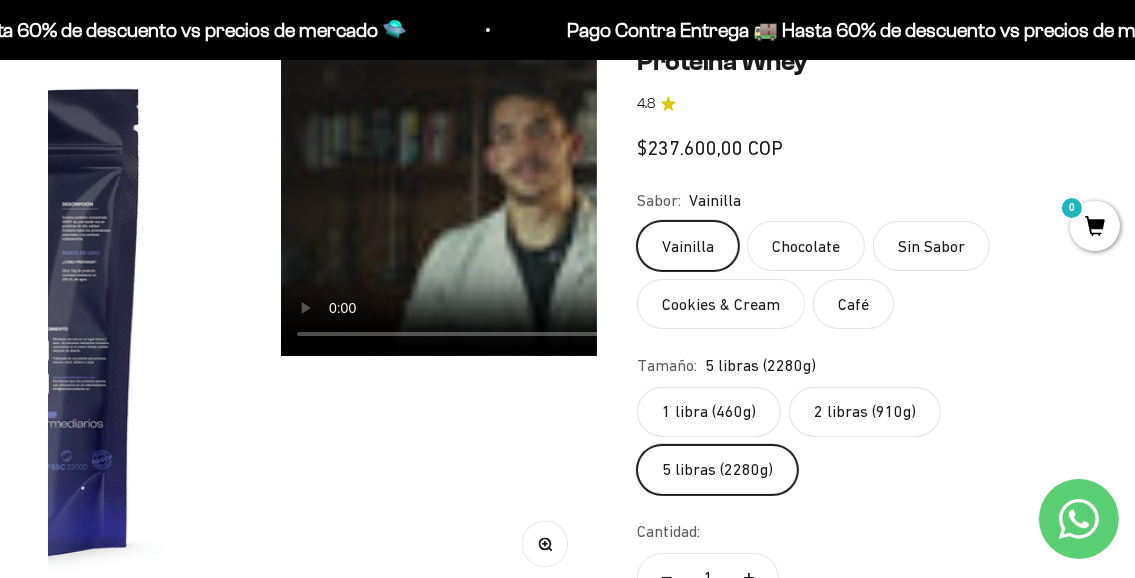 scroll, scrollTop: 357, scrollLeft: 0, axis: vertical 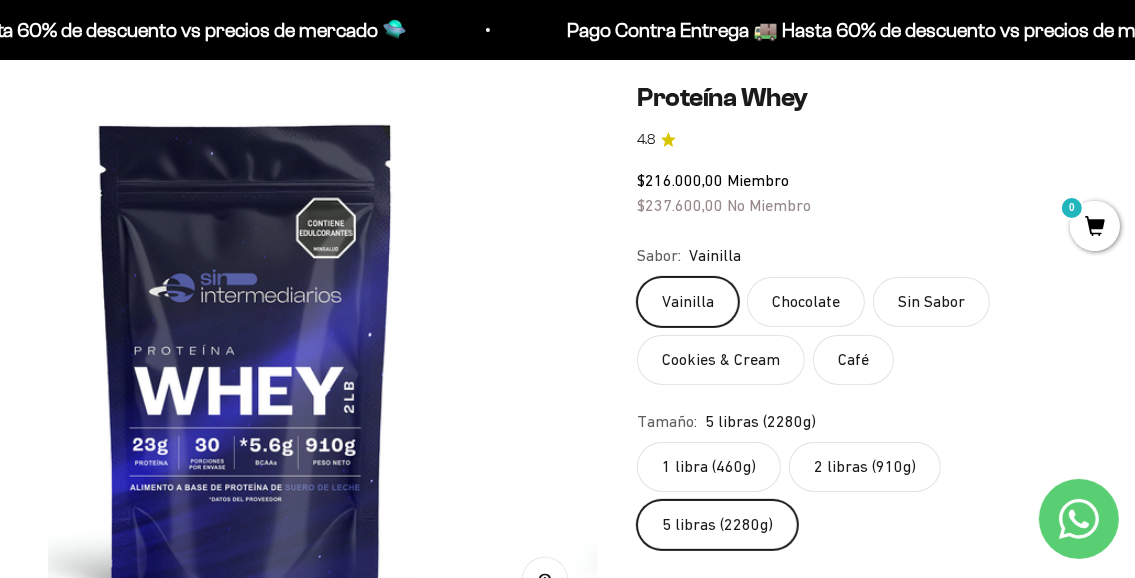 click on "2 libras (910g)" 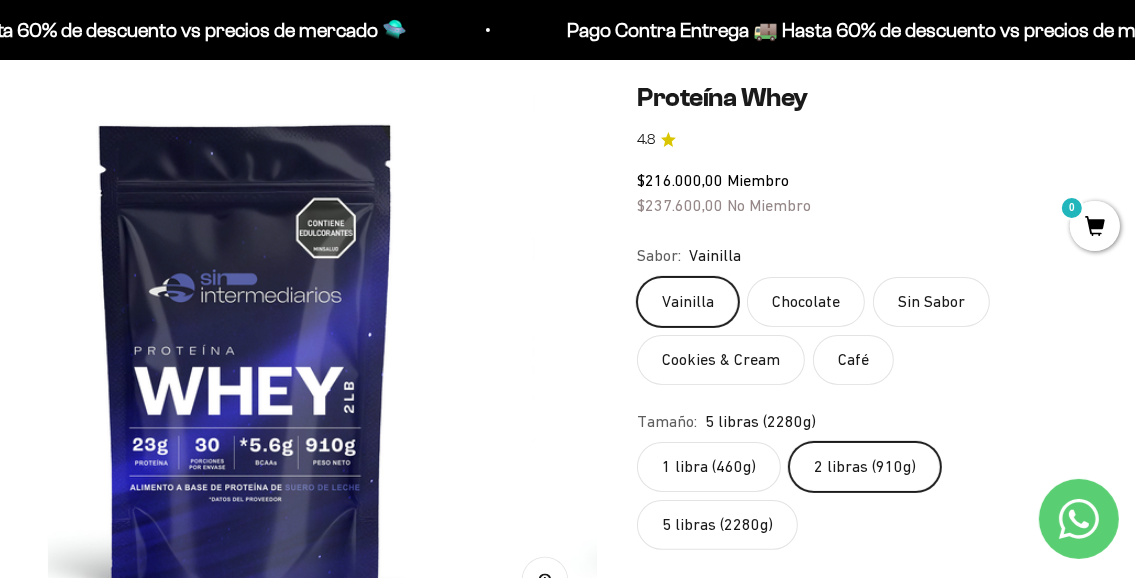 scroll, scrollTop: 37, scrollLeft: 0, axis: vertical 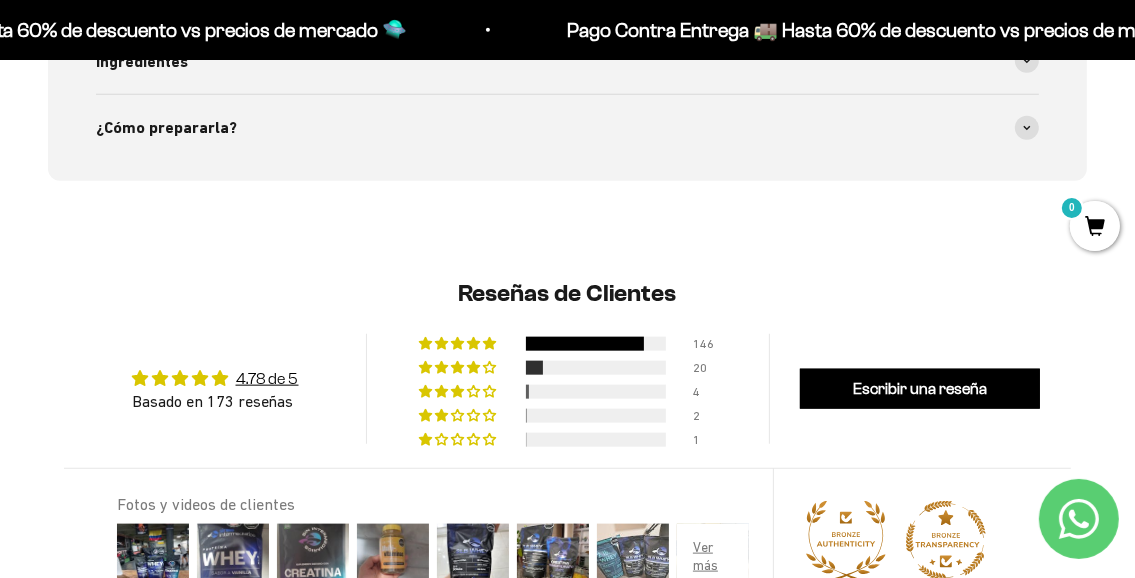 click at bounding box center [633, 560] 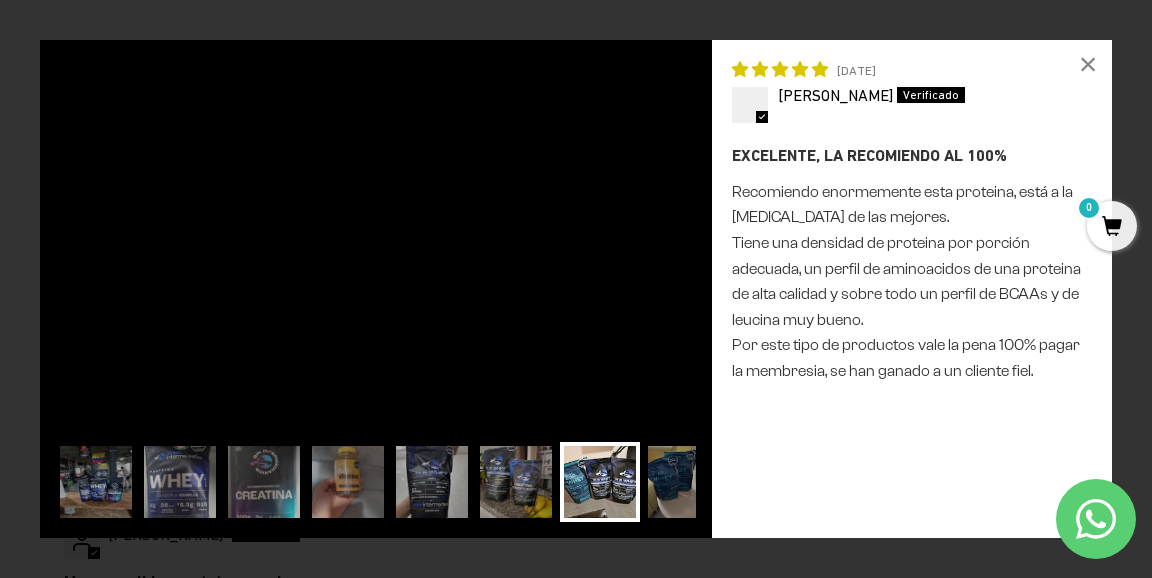 scroll, scrollTop: 37, scrollLeft: 0, axis: vertical 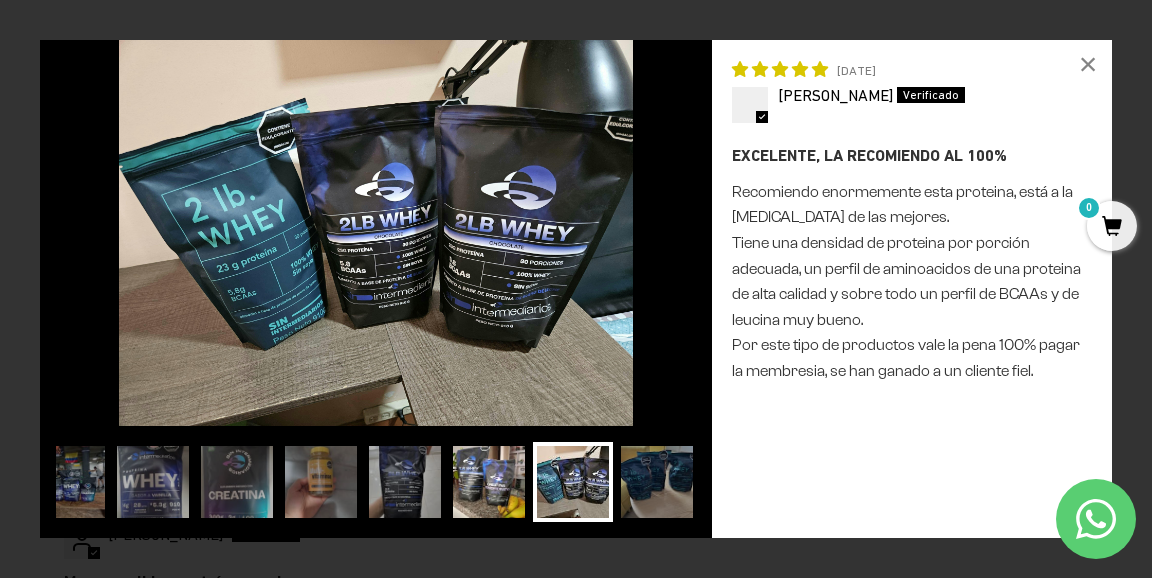 click at bounding box center [489, 482] 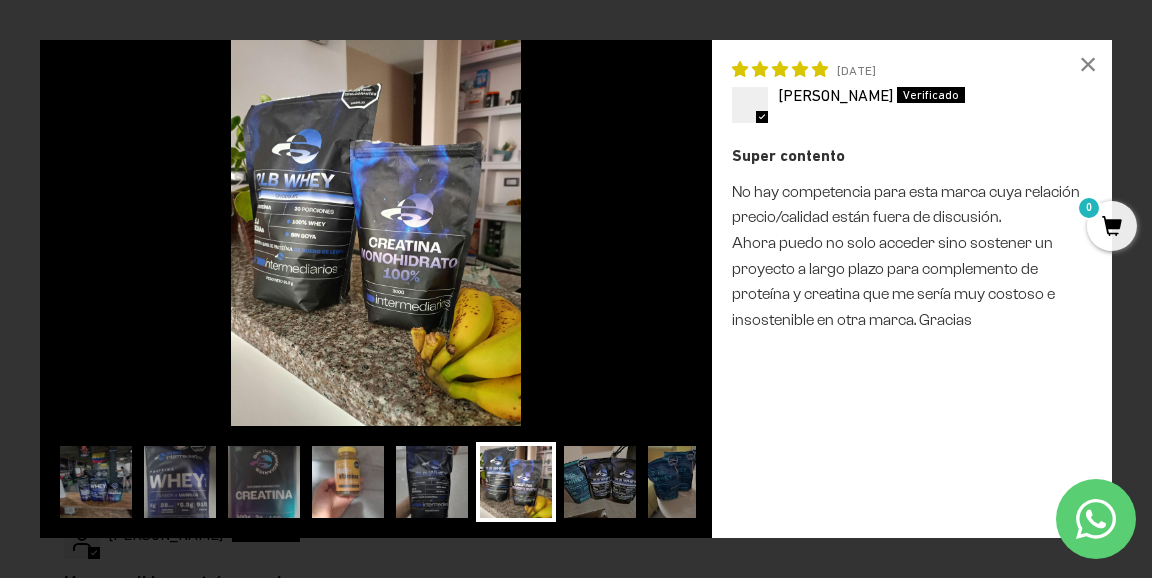 click at bounding box center (348, 482) 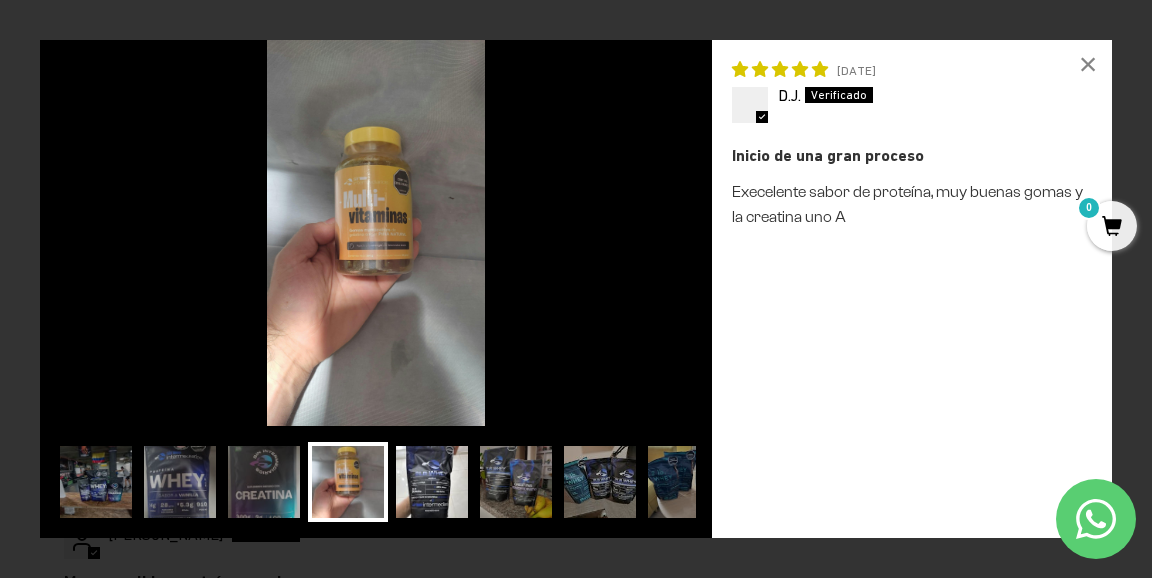 click at bounding box center (432, 482) 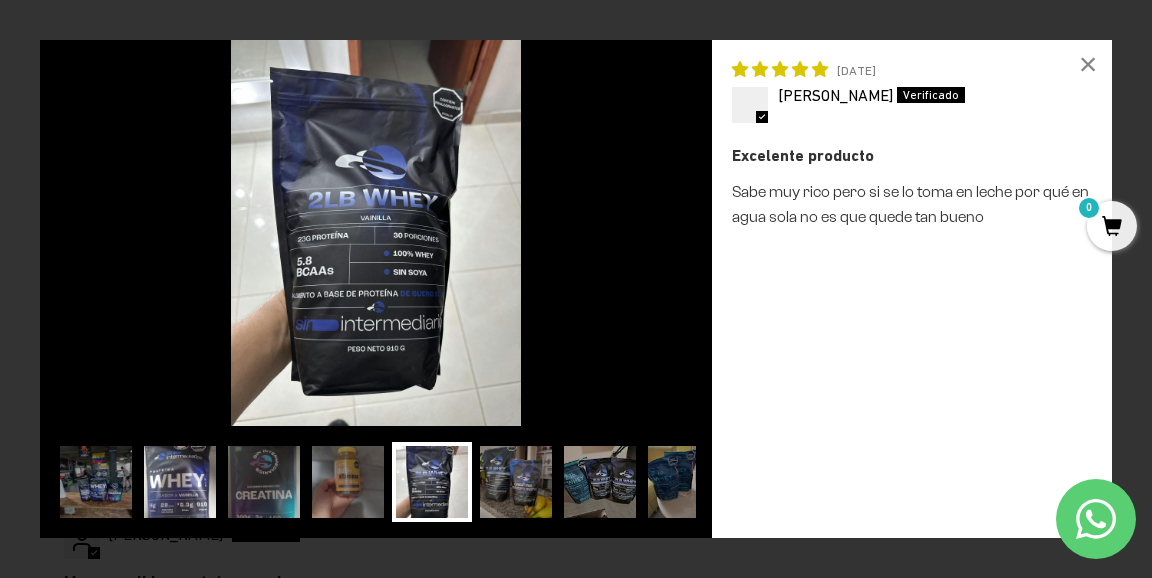 click at bounding box center [180, 482] 